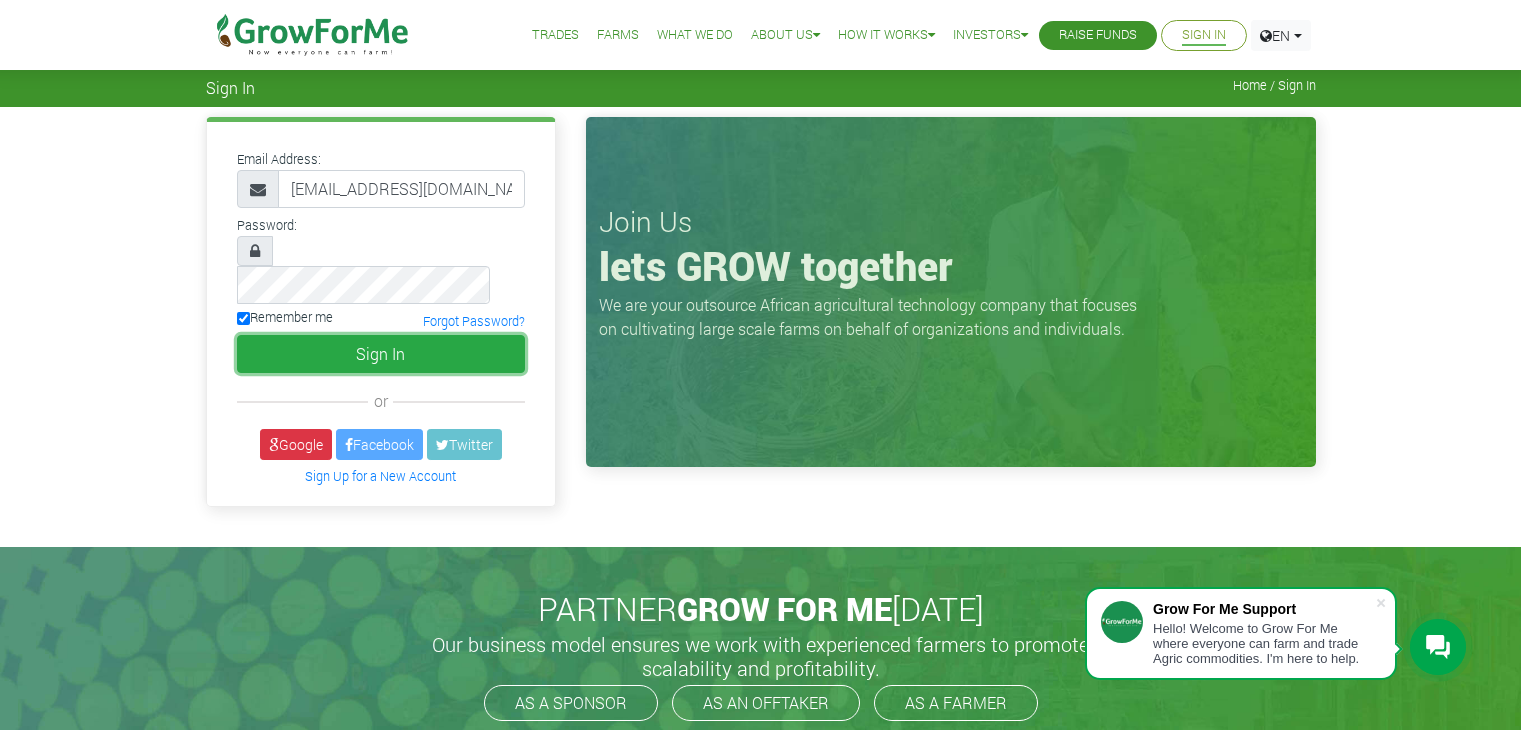 scroll, scrollTop: 0, scrollLeft: 0, axis: both 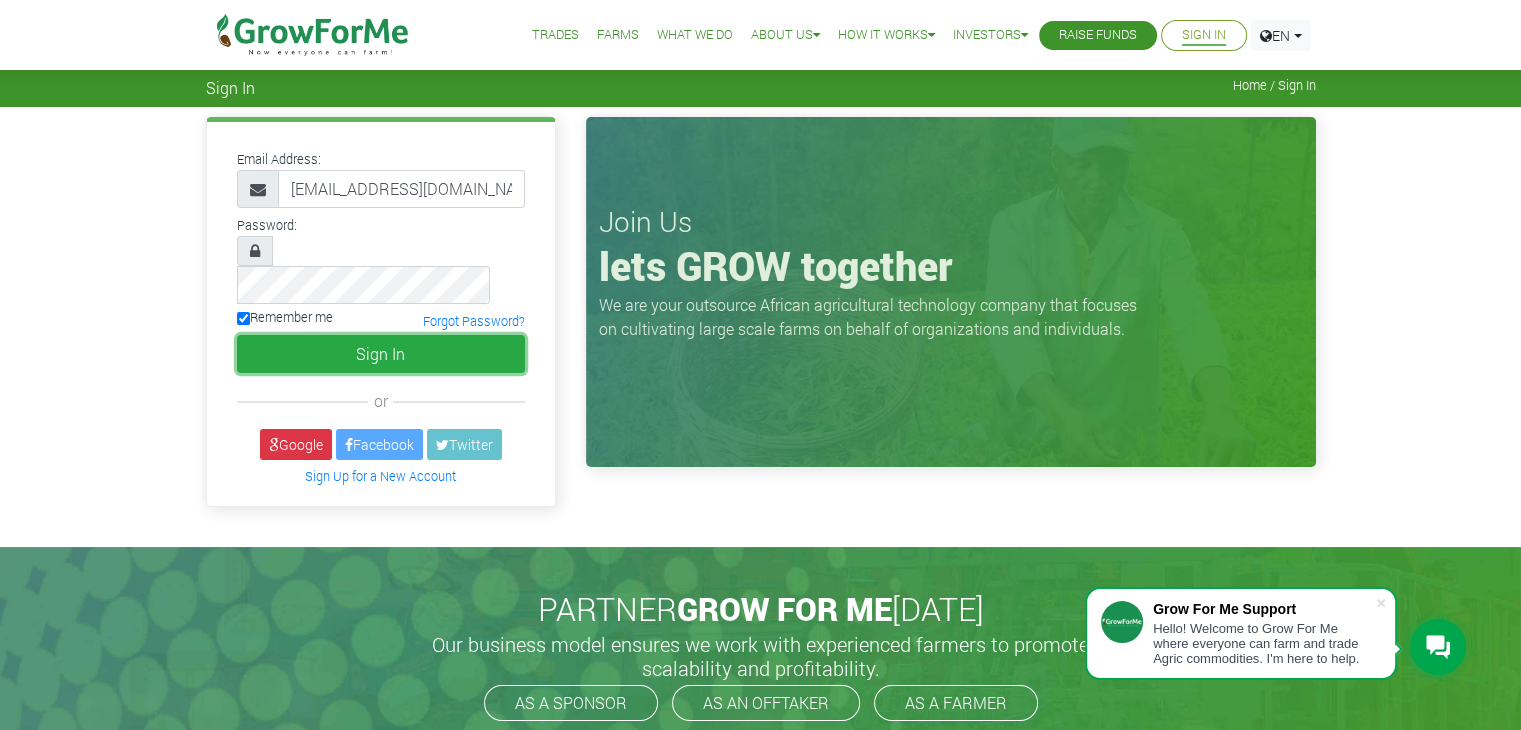 click on "Sign In" at bounding box center [381, 354] 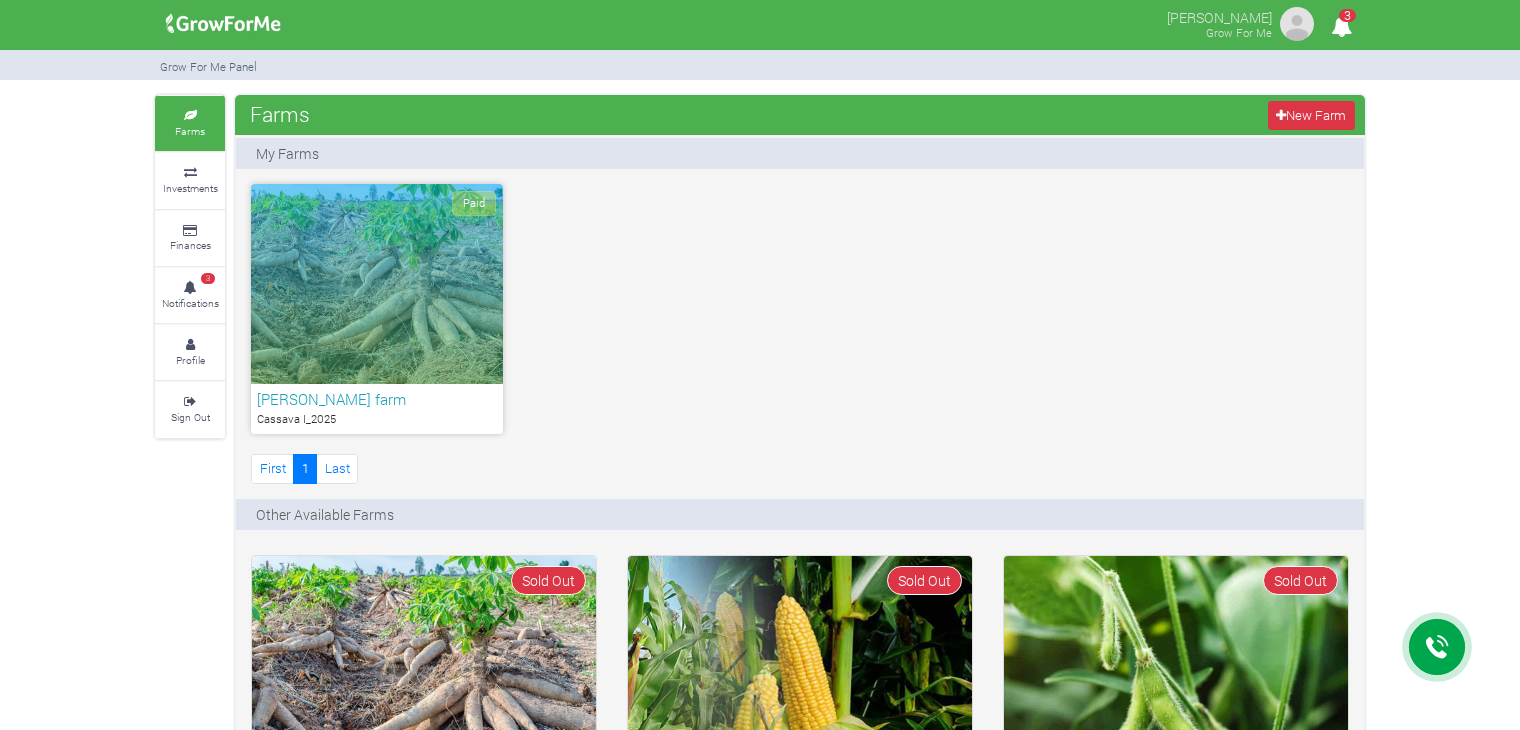scroll, scrollTop: 0, scrollLeft: 0, axis: both 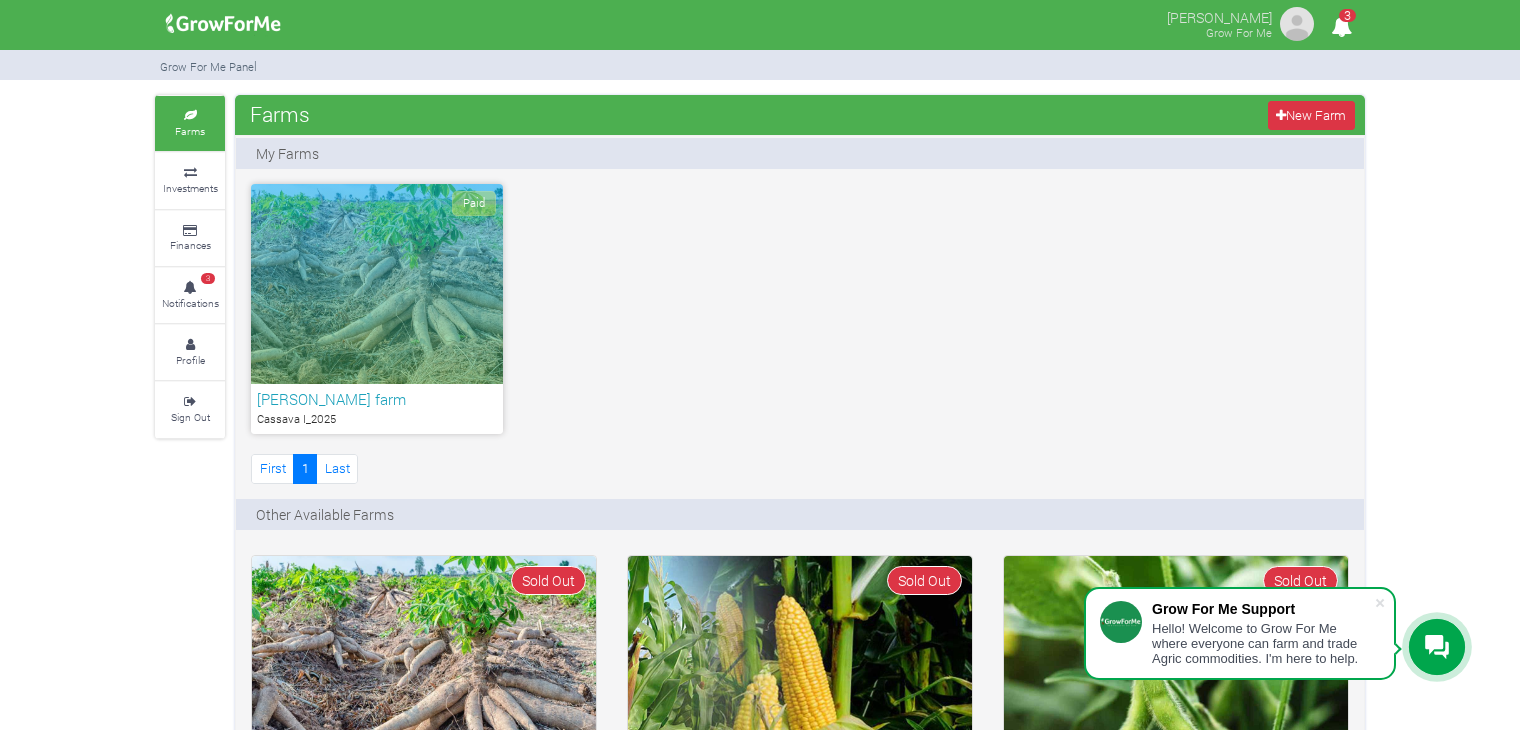 click on "Paid" at bounding box center [377, 284] 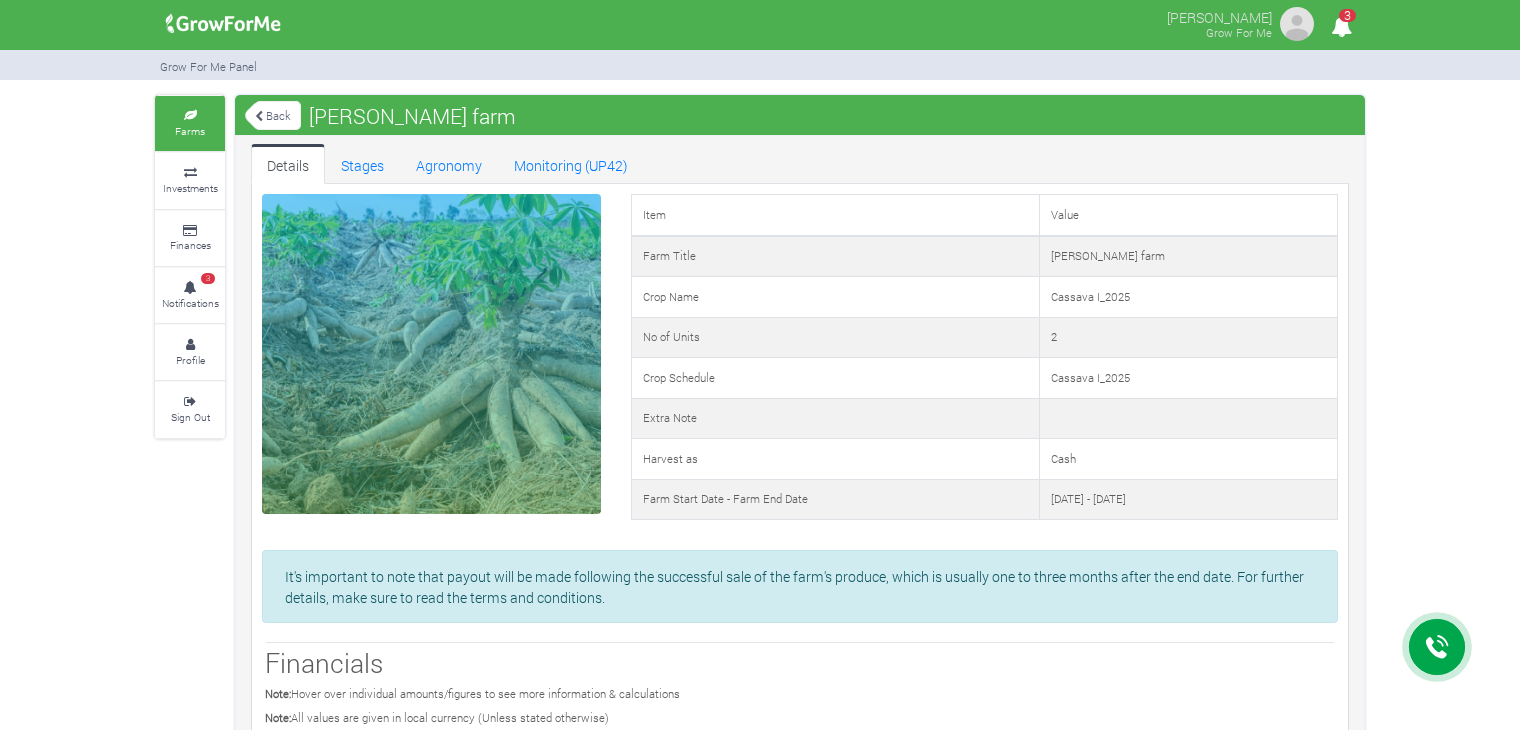 scroll, scrollTop: 0, scrollLeft: 0, axis: both 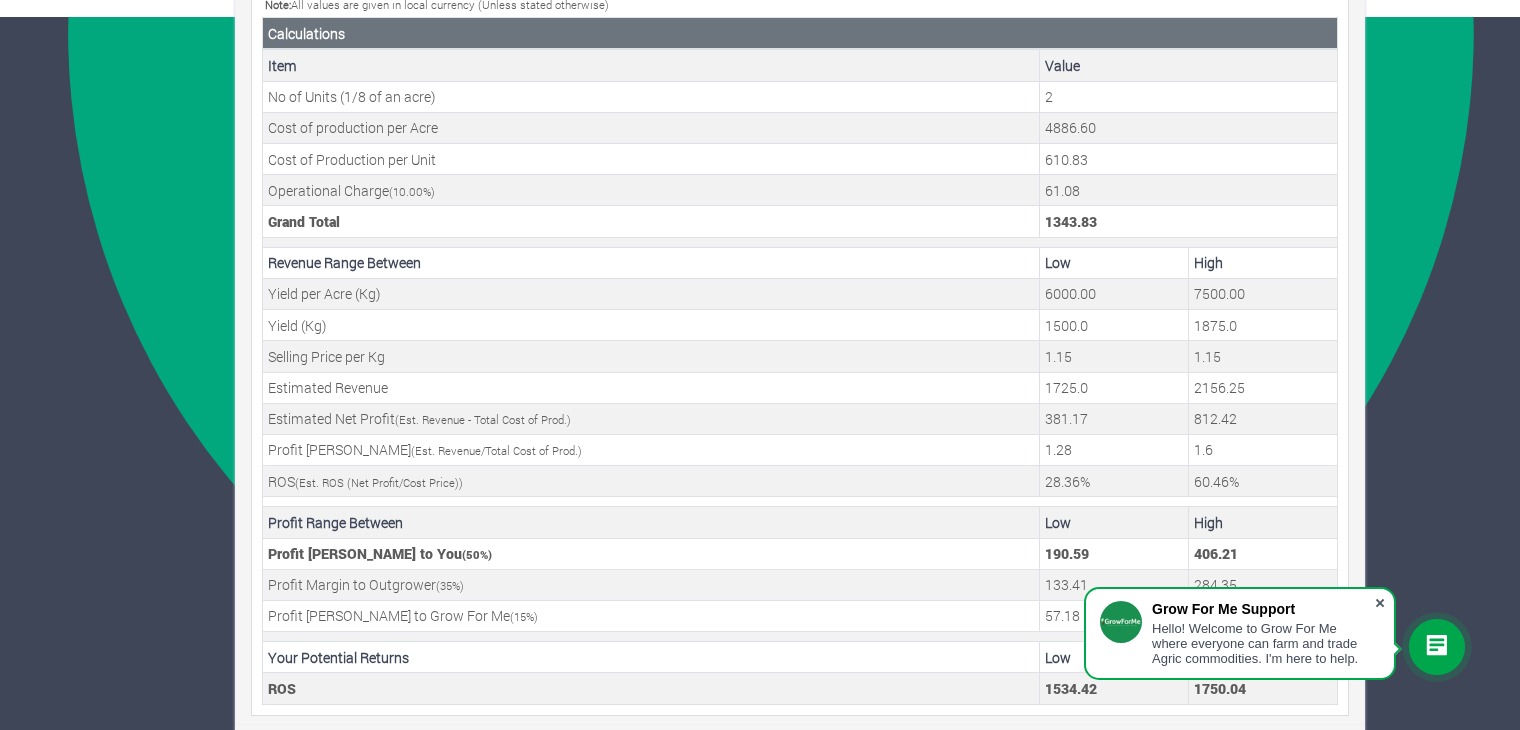 click at bounding box center (1380, 603) 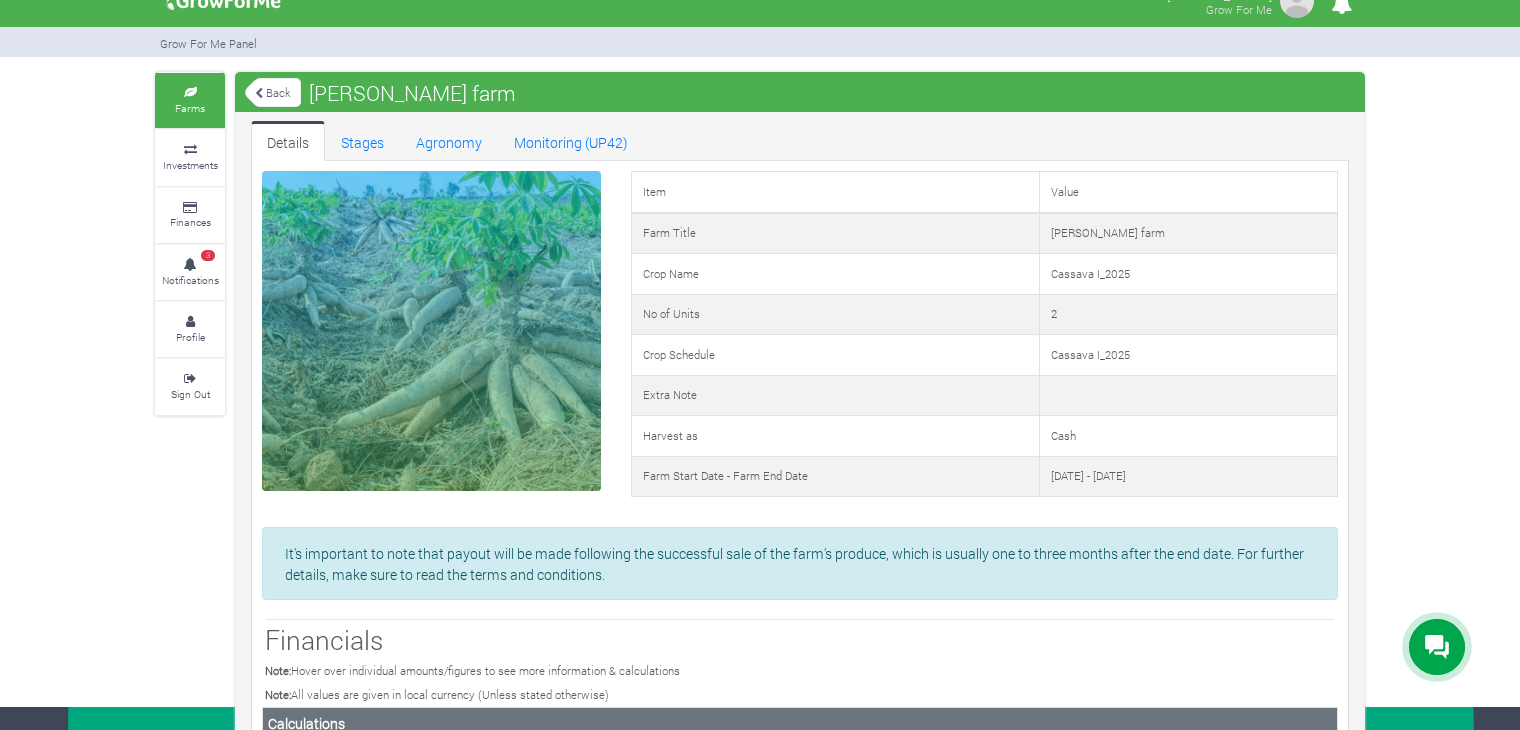 scroll, scrollTop: 0, scrollLeft: 0, axis: both 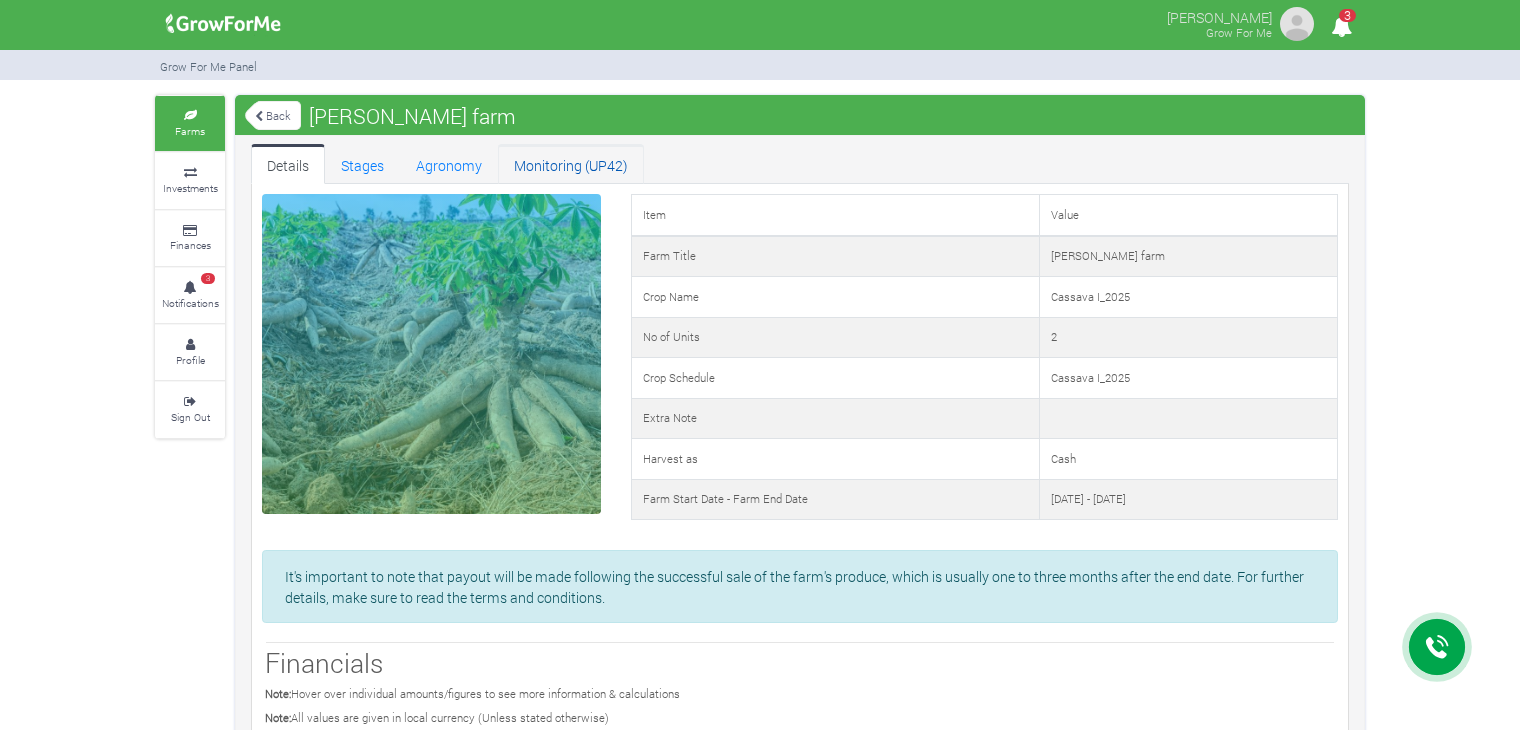 click on "Monitoring (UP42)" at bounding box center [571, 164] 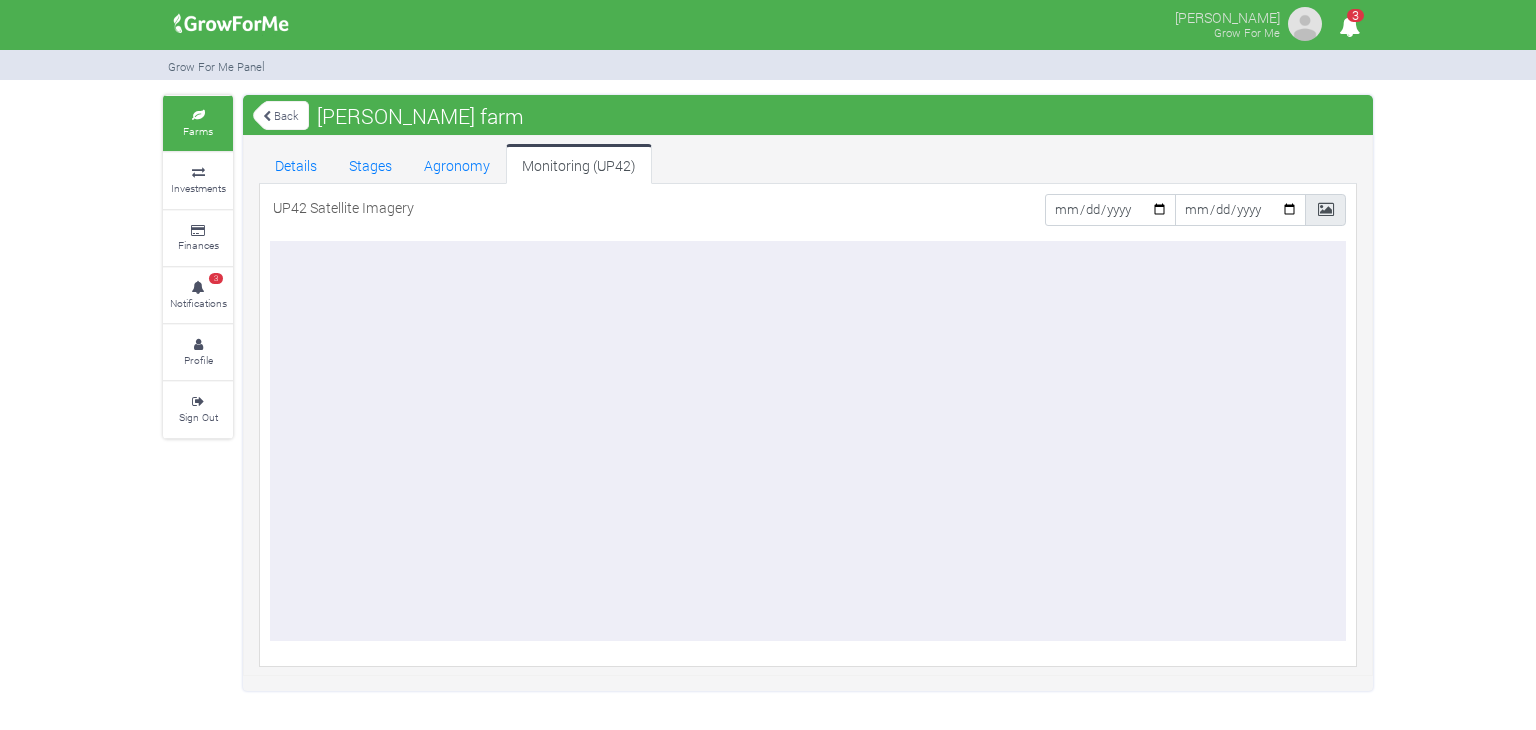 scroll, scrollTop: 0, scrollLeft: 0, axis: both 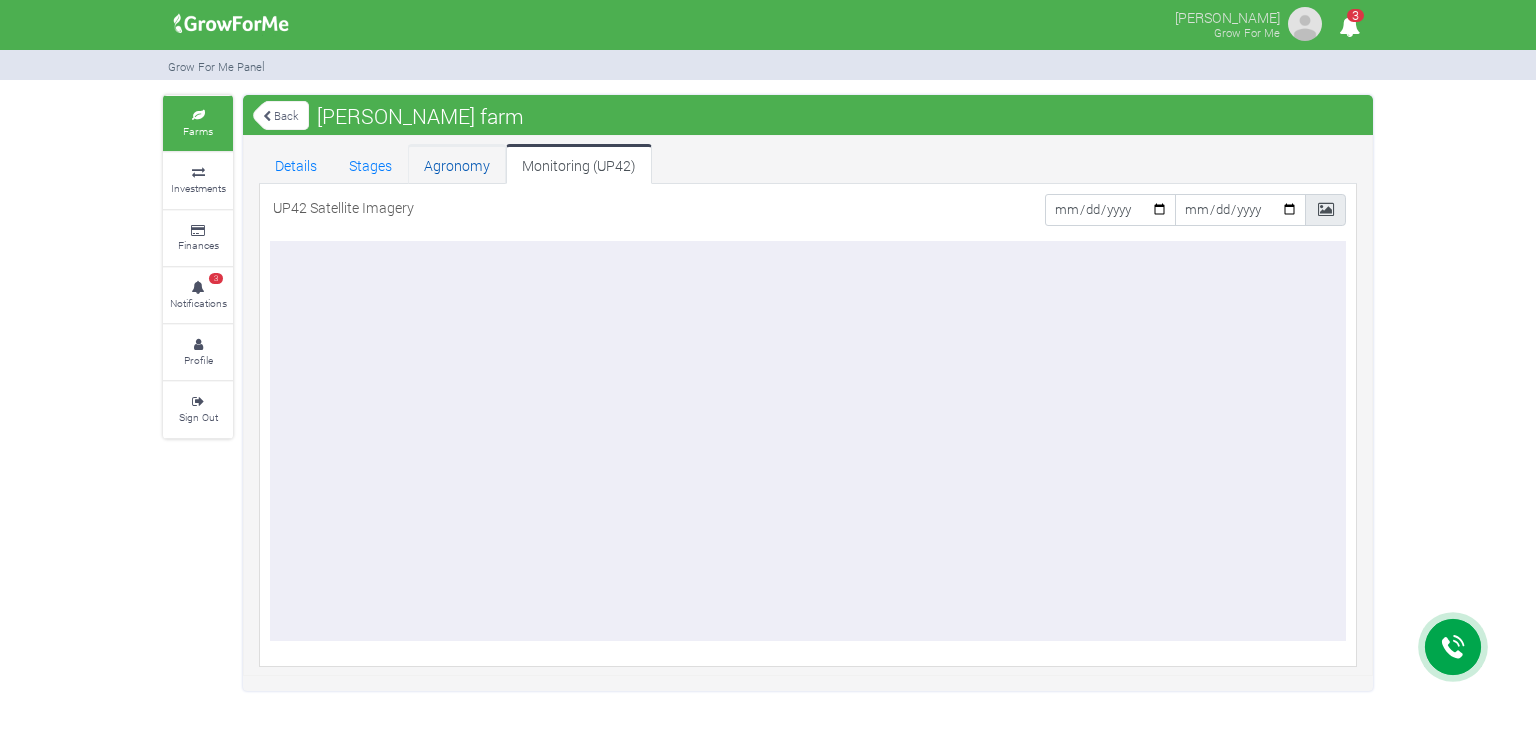 click on "Agronomy" at bounding box center [457, 164] 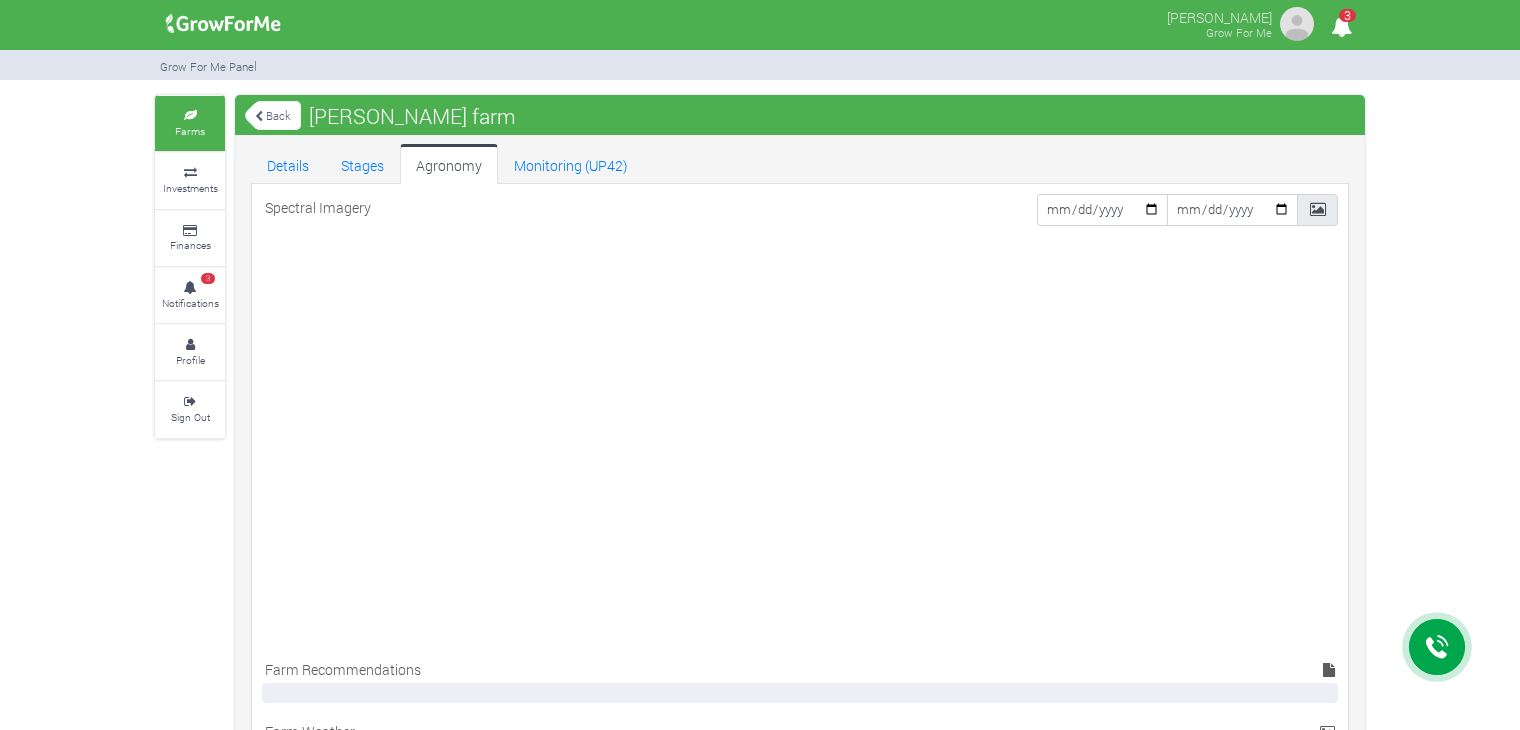 scroll, scrollTop: 0, scrollLeft: 0, axis: both 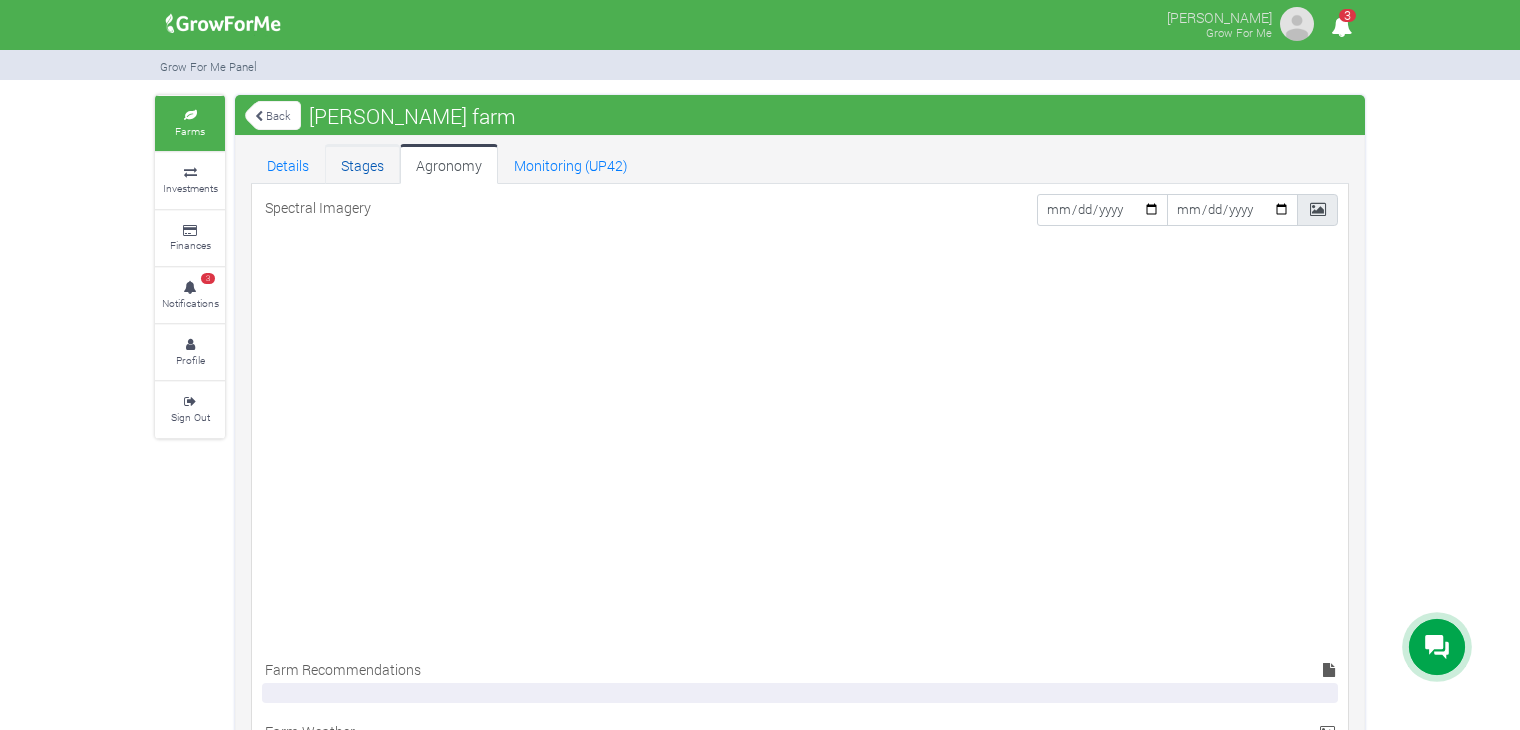 click on "Stages" at bounding box center (362, 164) 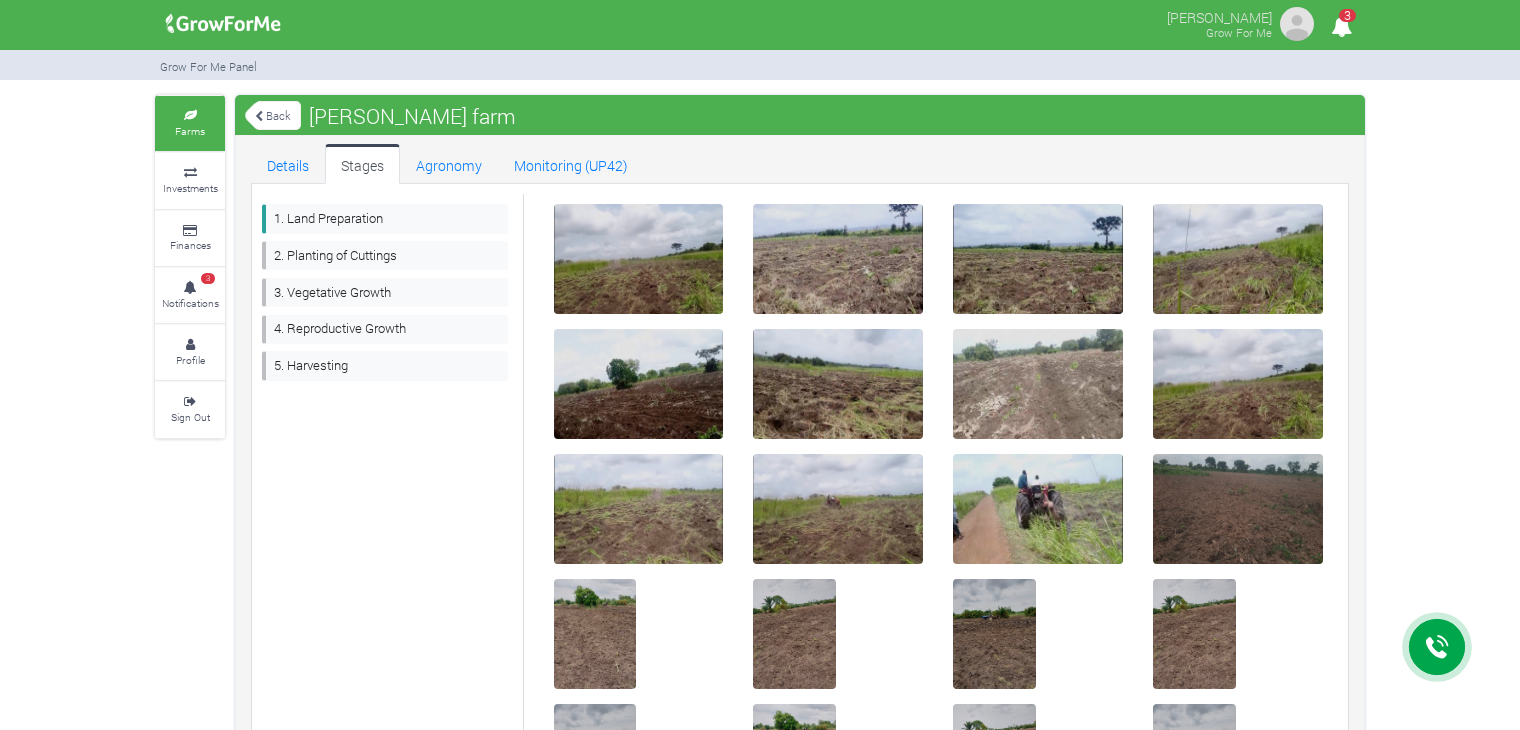 scroll, scrollTop: 0, scrollLeft: 0, axis: both 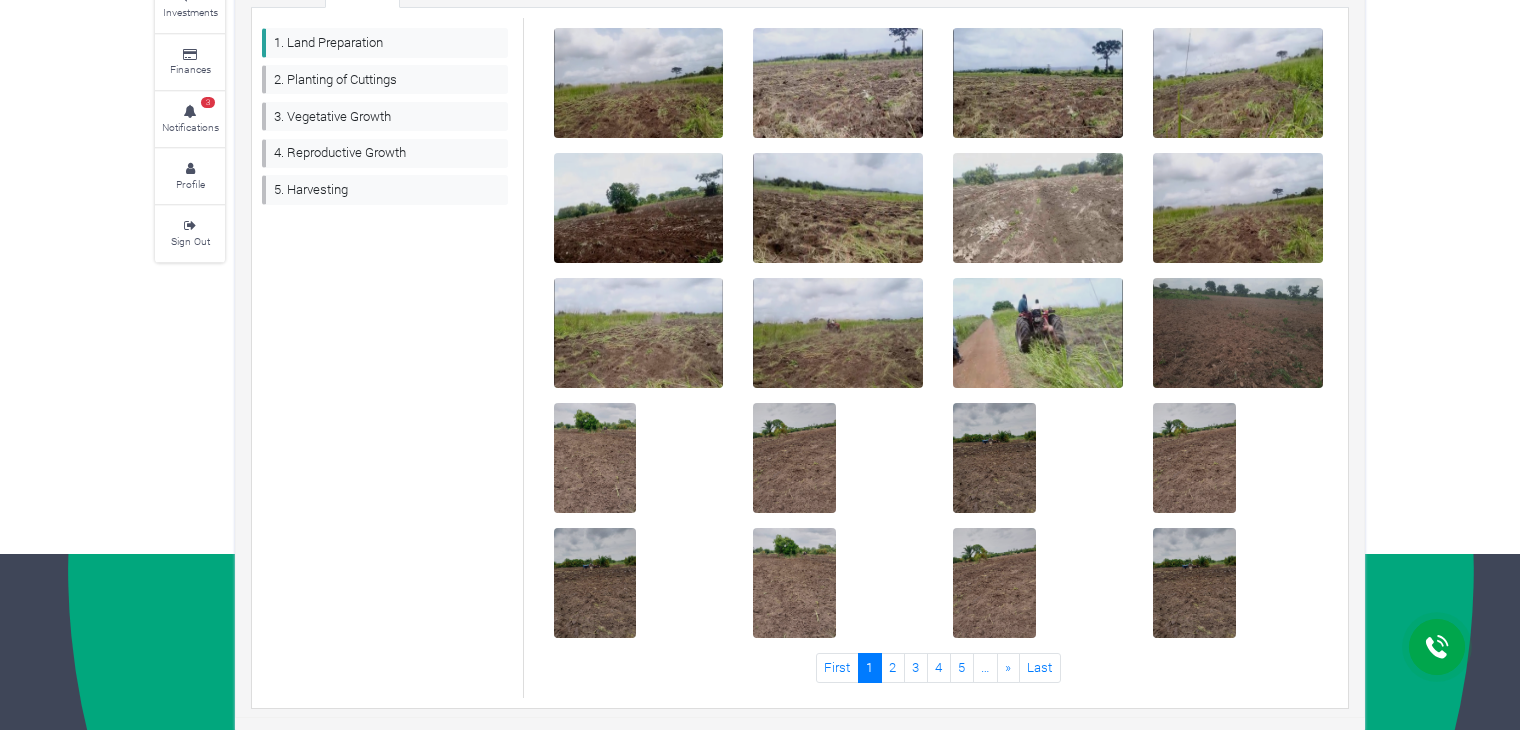drag, startPoint x: 1535, startPoint y: 449, endPoint x: 1528, endPoint y: 267, distance: 182.13457 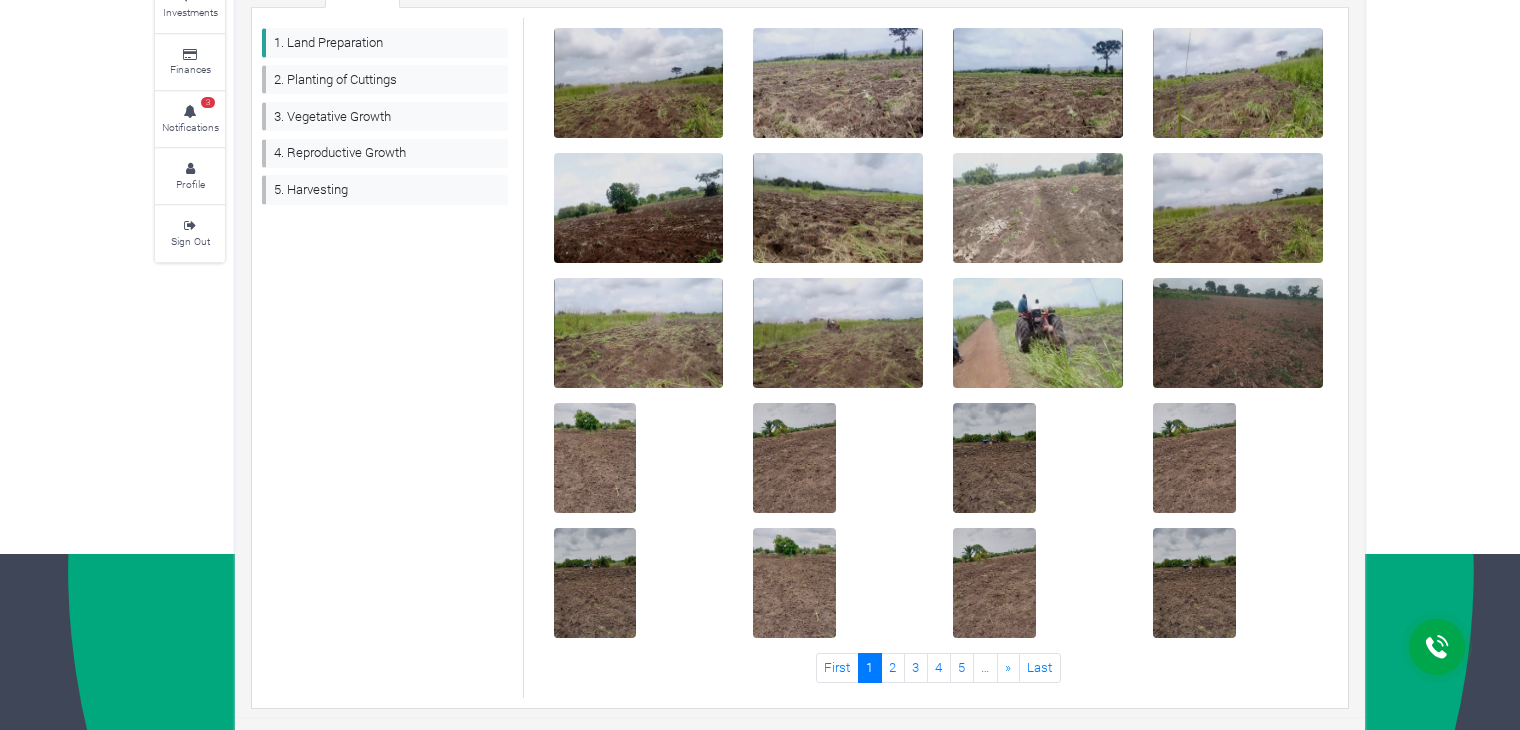 click on "Main Channel
Callback
Feedback Form
+12059526298
Open Channel
Contact us on WhatsApp
Ebenezer Akutteh
3" at bounding box center [760, 189] 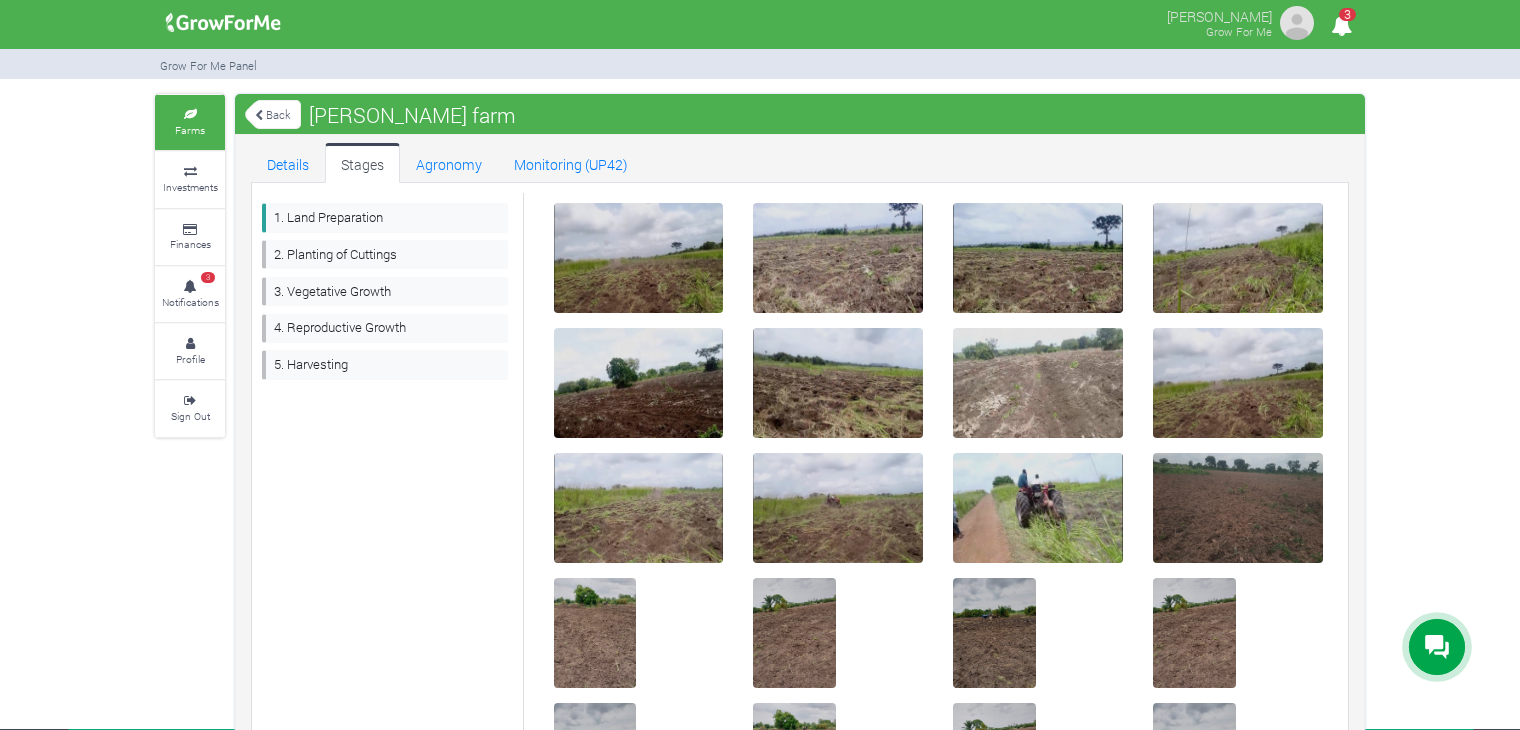 scroll, scrollTop: 0, scrollLeft: 0, axis: both 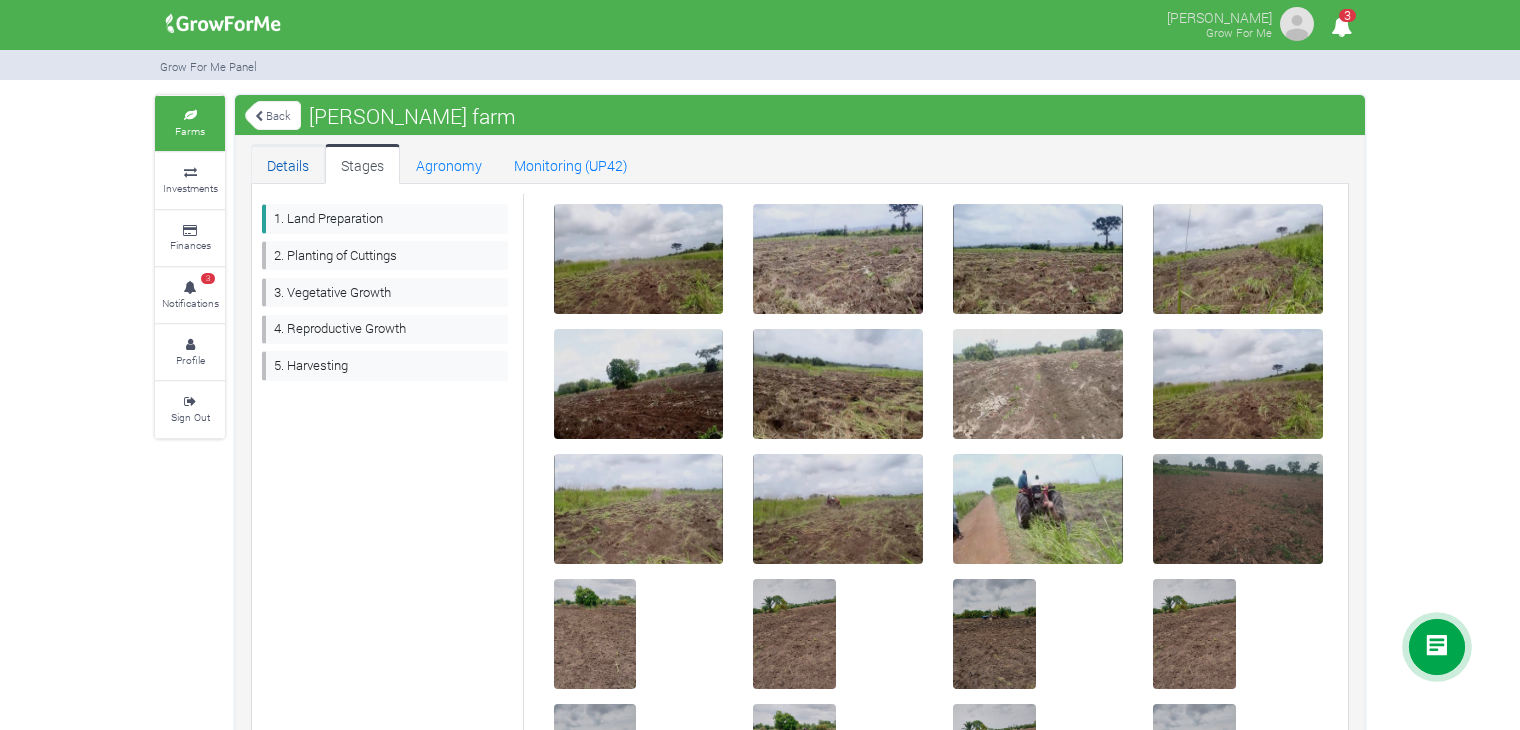click on "Details" at bounding box center [288, 164] 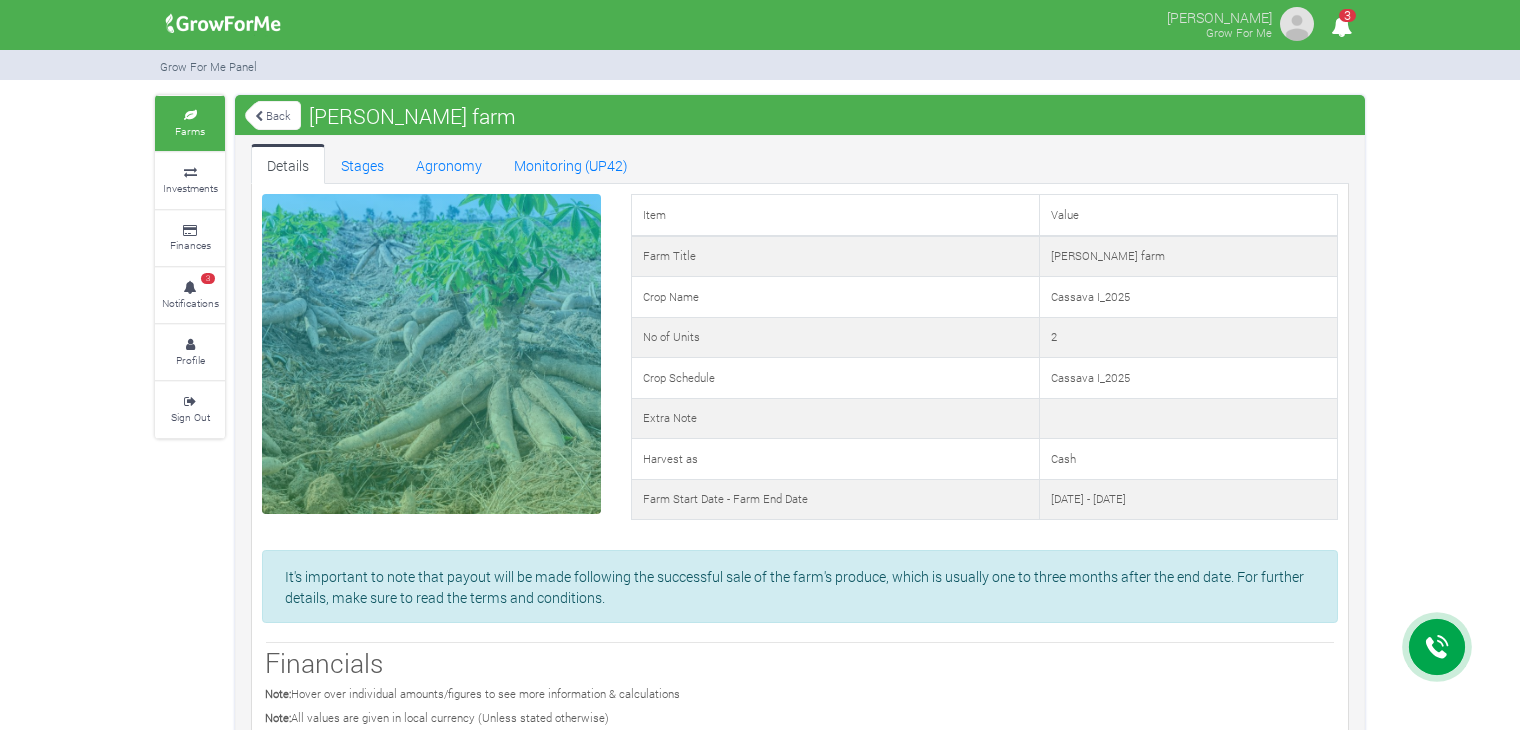 scroll, scrollTop: 0, scrollLeft: 0, axis: both 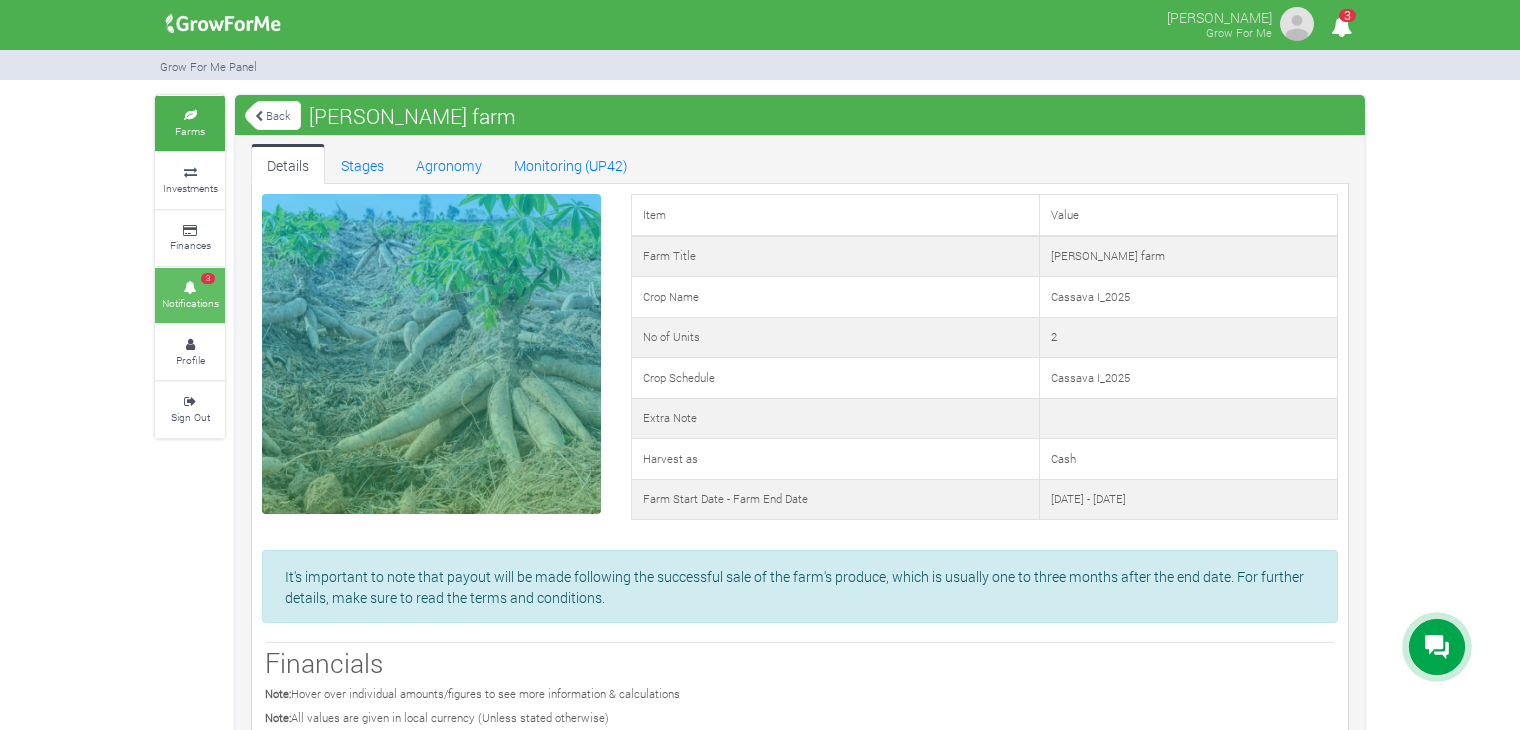 click on "3   Notifications" at bounding box center (190, 295) 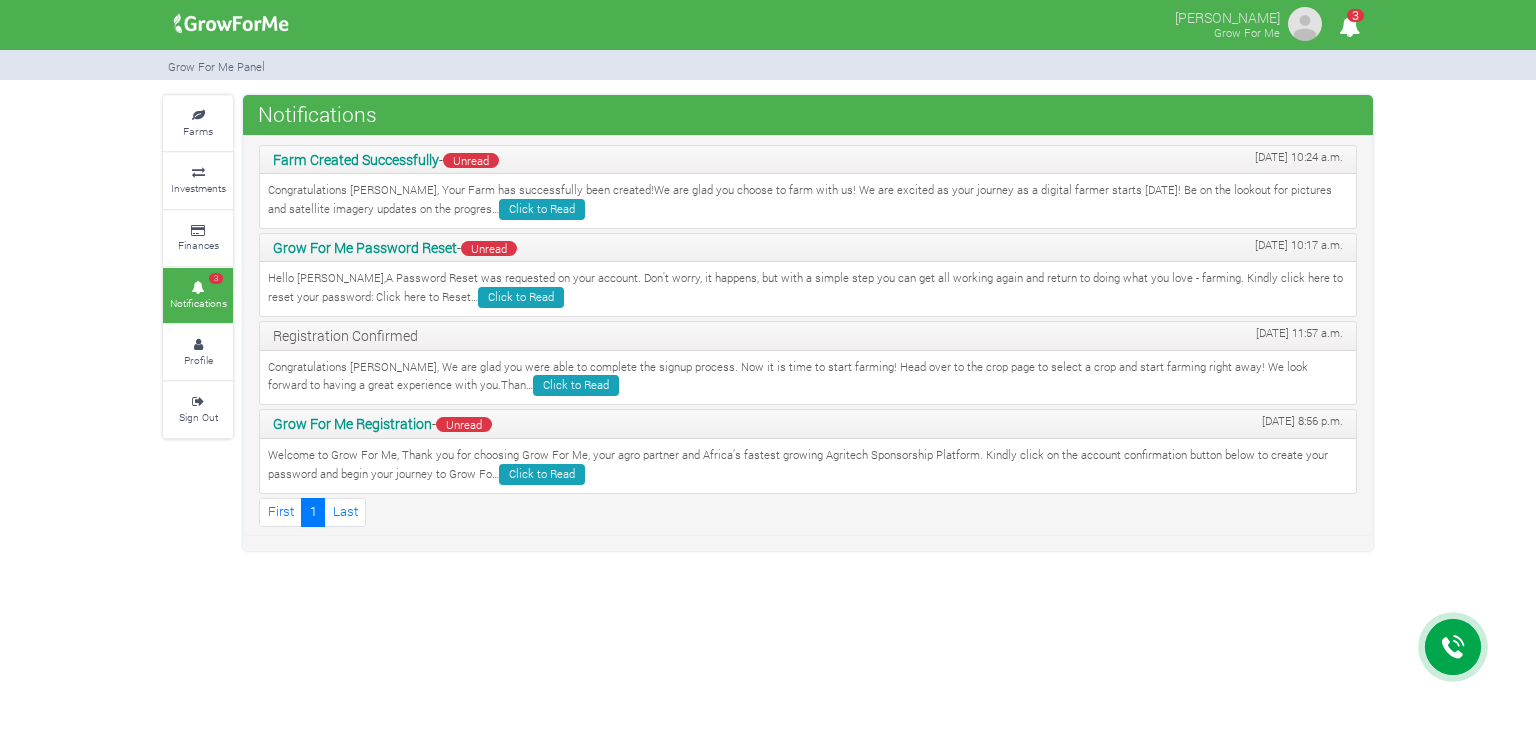 scroll, scrollTop: 0, scrollLeft: 0, axis: both 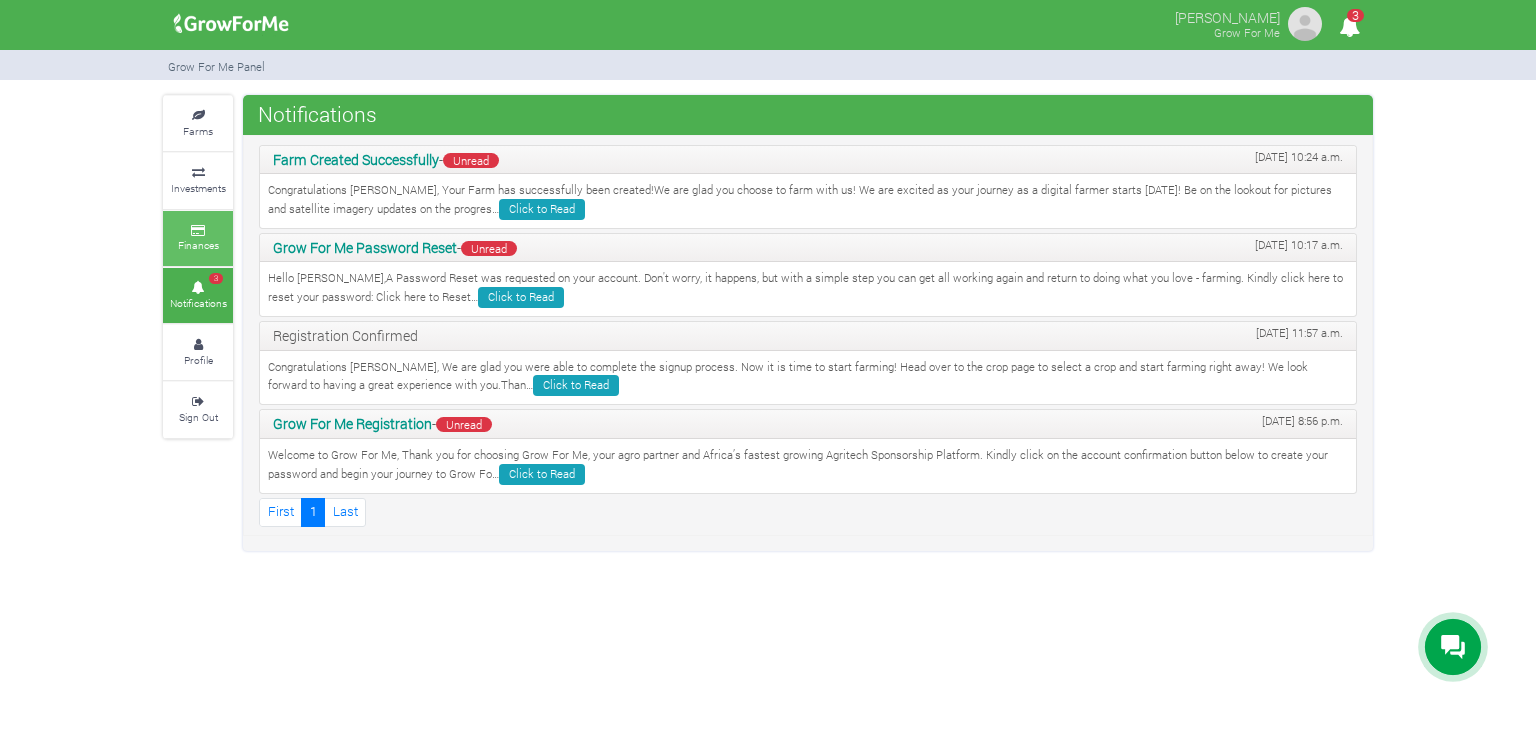 click on "Finances" at bounding box center (198, 238) 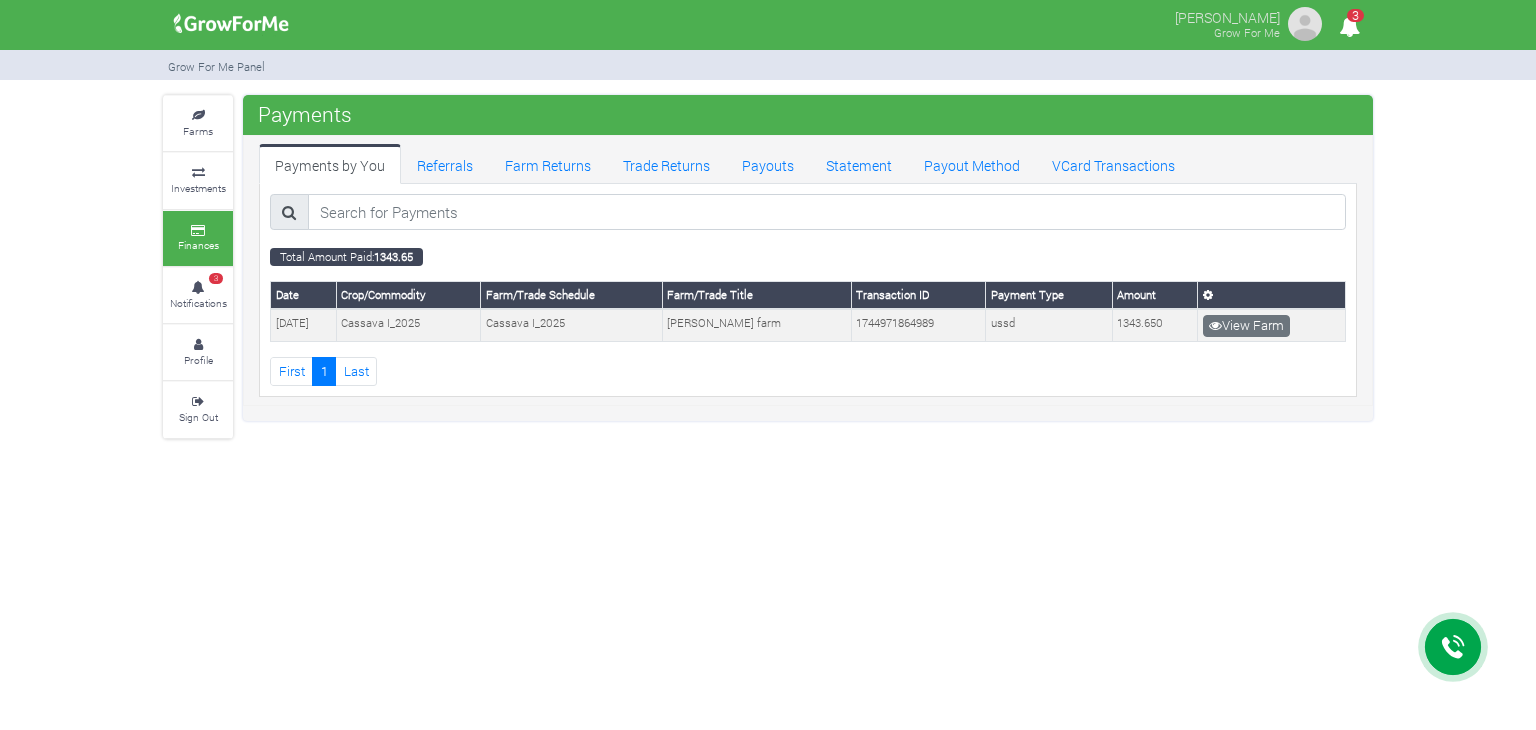 scroll, scrollTop: 0, scrollLeft: 0, axis: both 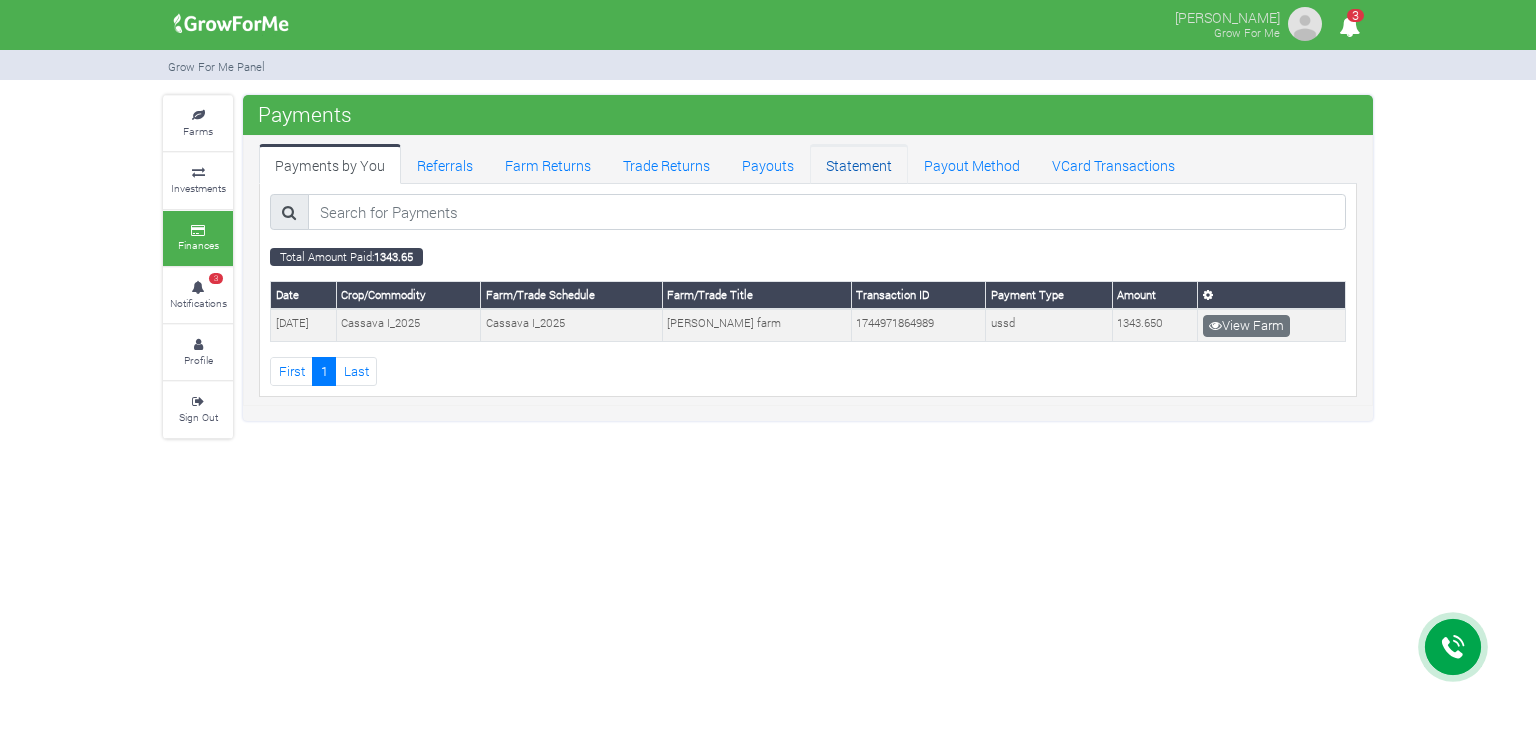 click on "Statement" at bounding box center [859, 164] 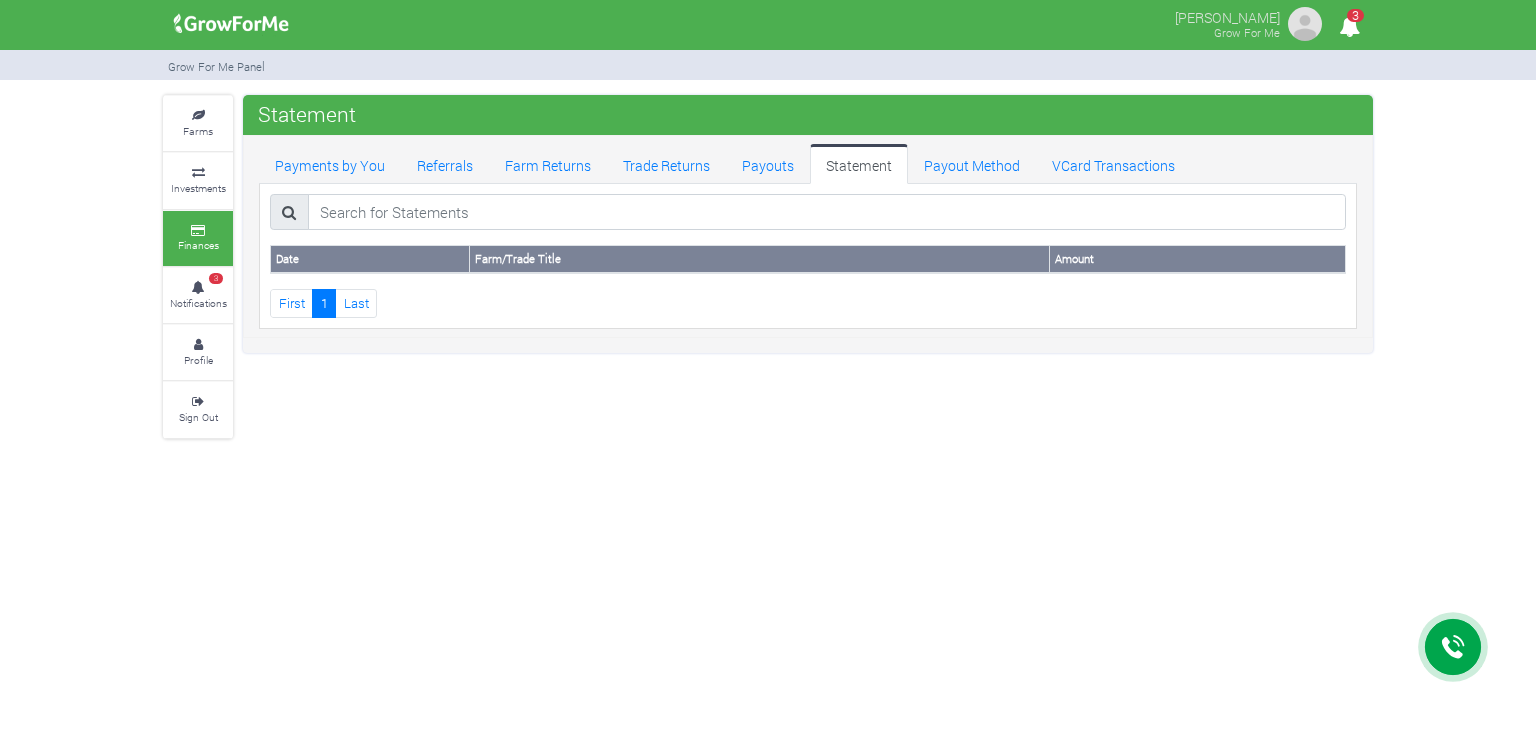 scroll, scrollTop: 0, scrollLeft: 0, axis: both 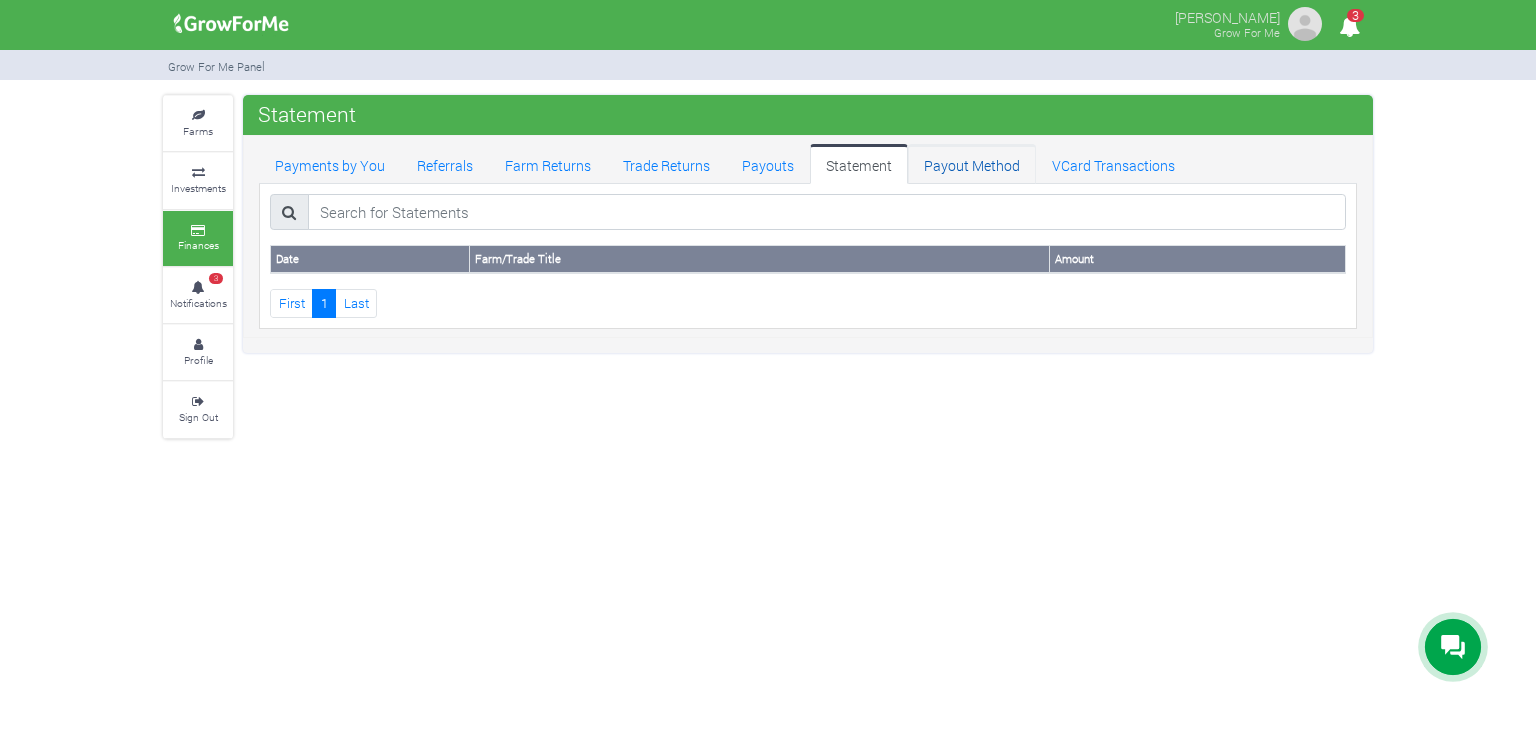 click on "Payout Method" at bounding box center [972, 164] 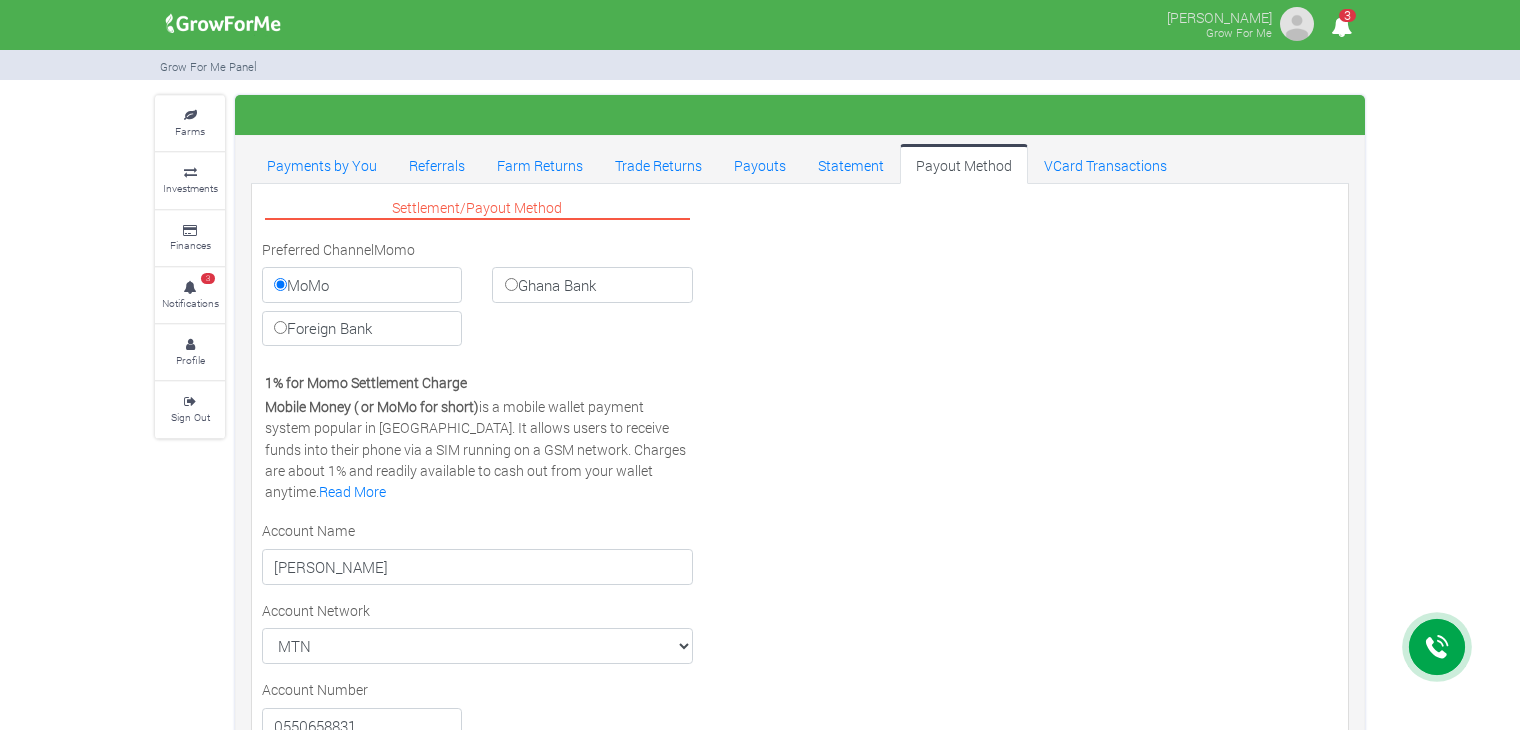 scroll, scrollTop: 0, scrollLeft: 0, axis: both 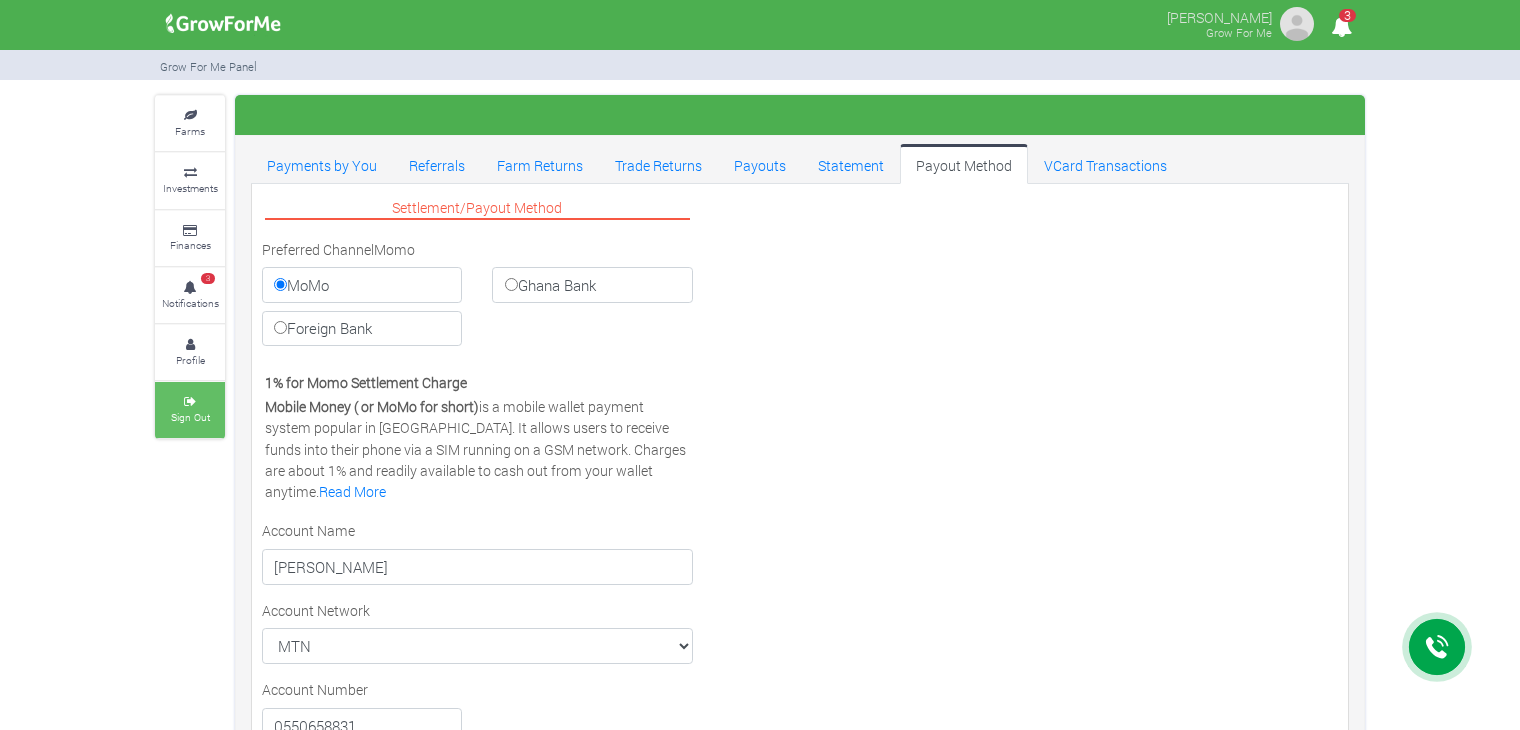 click at bounding box center [190, 402] 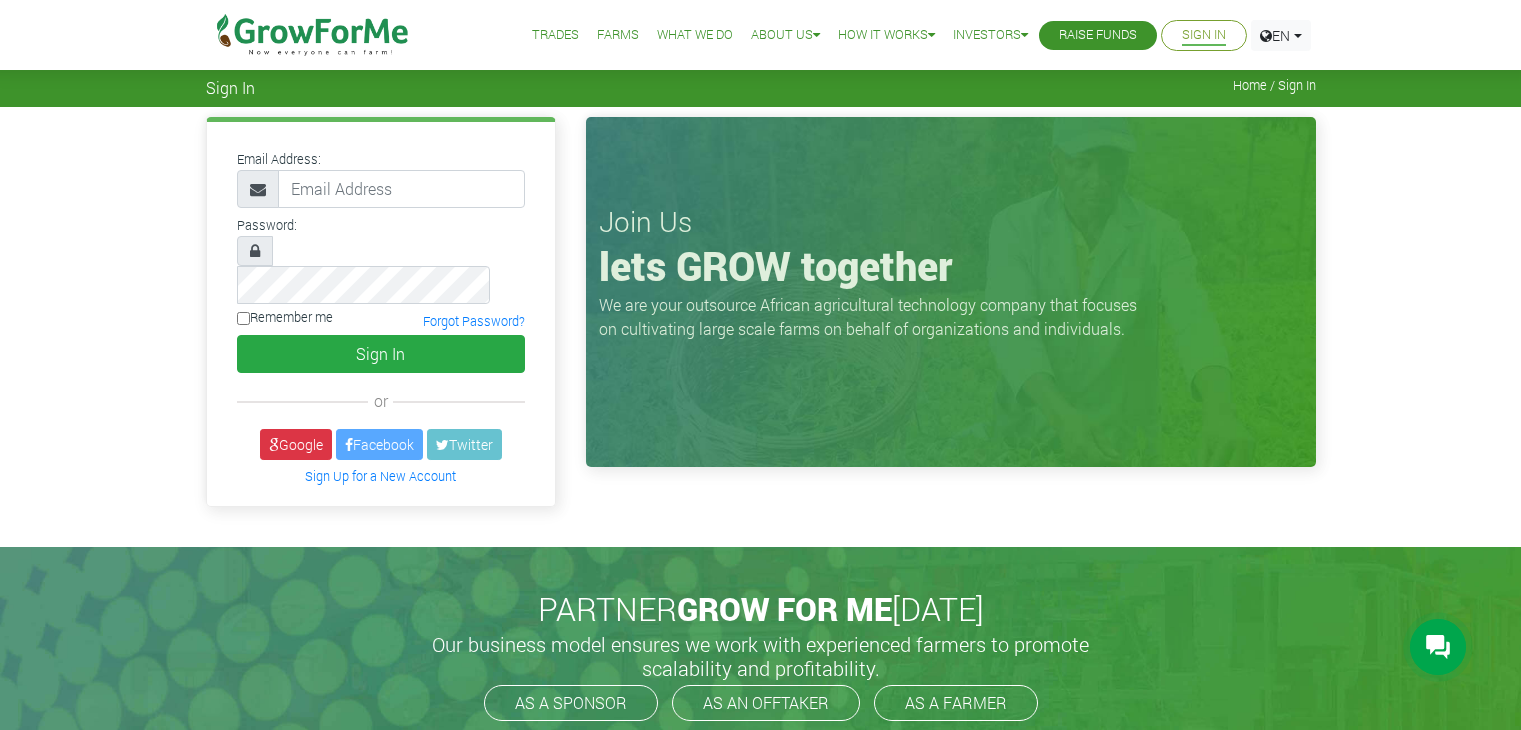 scroll, scrollTop: 0, scrollLeft: 0, axis: both 